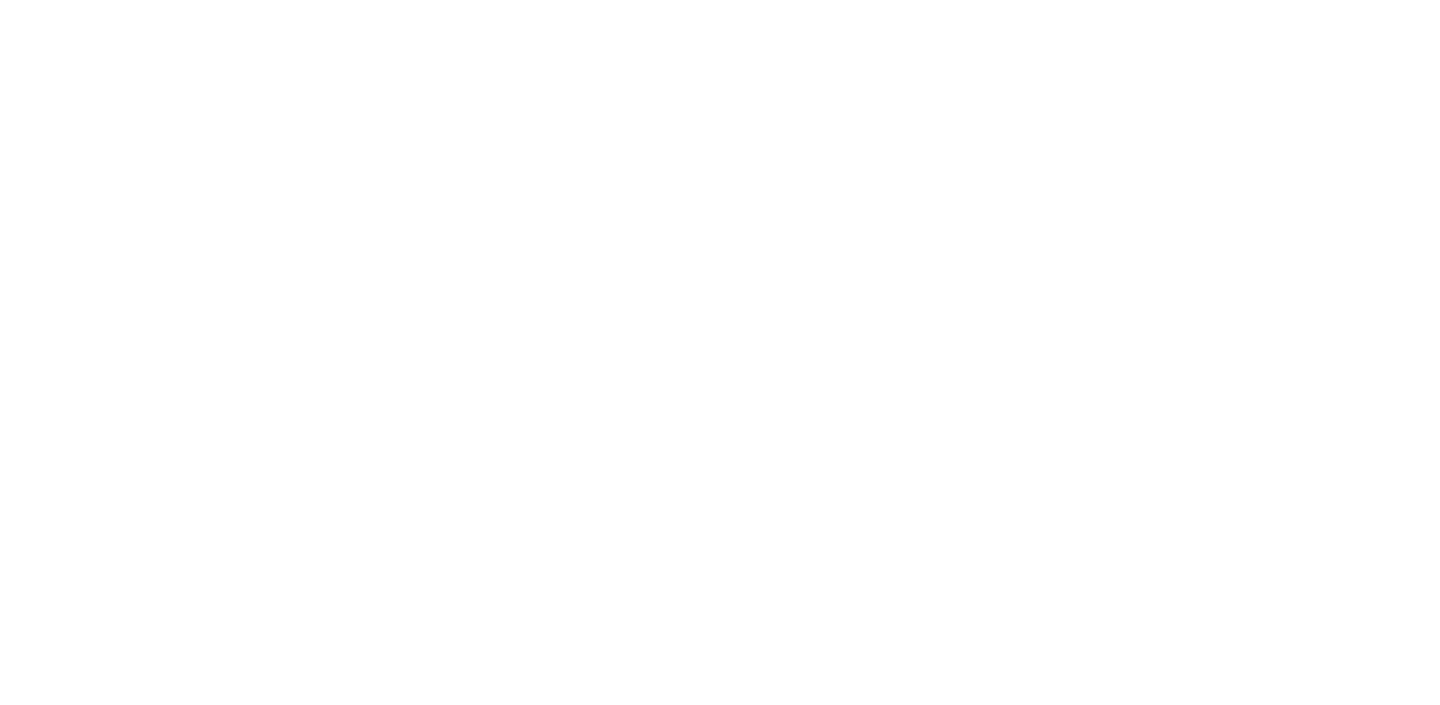 scroll, scrollTop: 0, scrollLeft: 0, axis: both 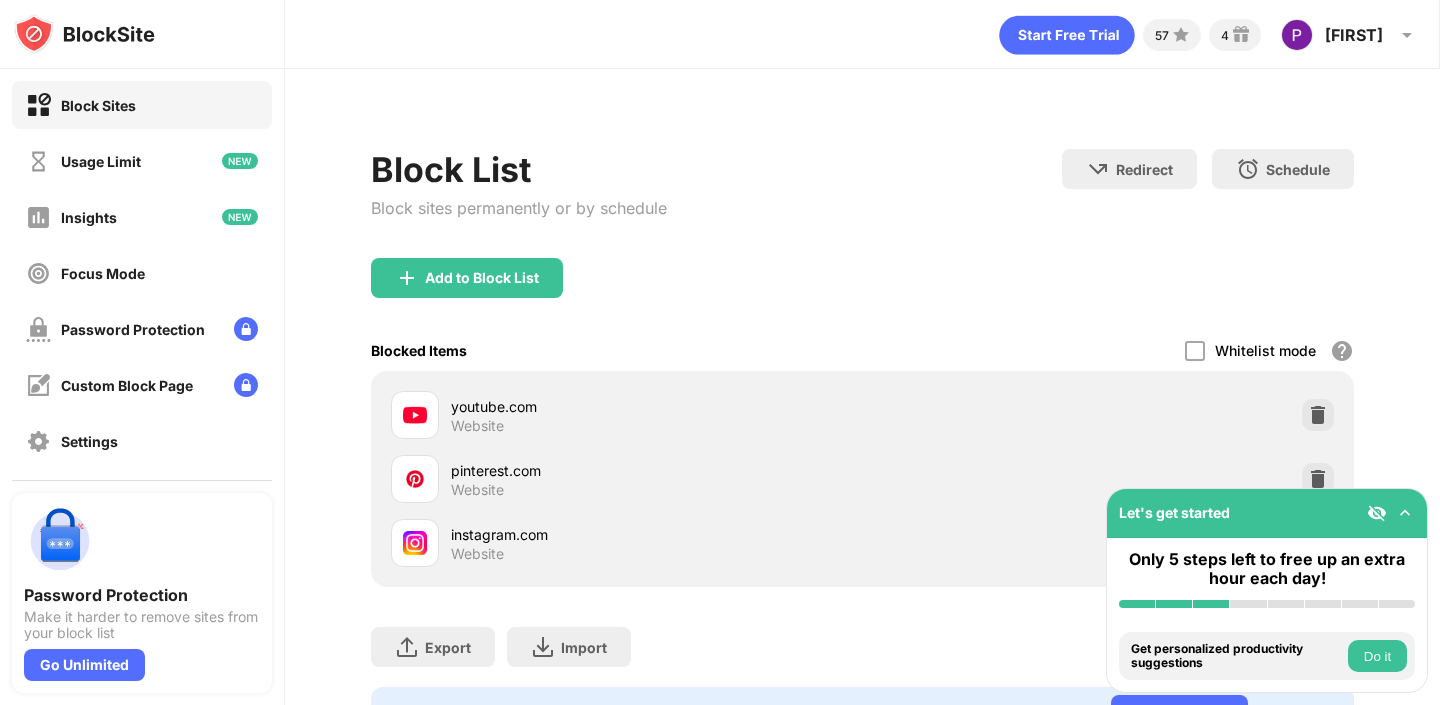 click on "Whitelist mode Block all websites except for those in your whitelist. Whitelist Mode only works with URLs and won't include categories or keywords." at bounding box center [1269, 350] 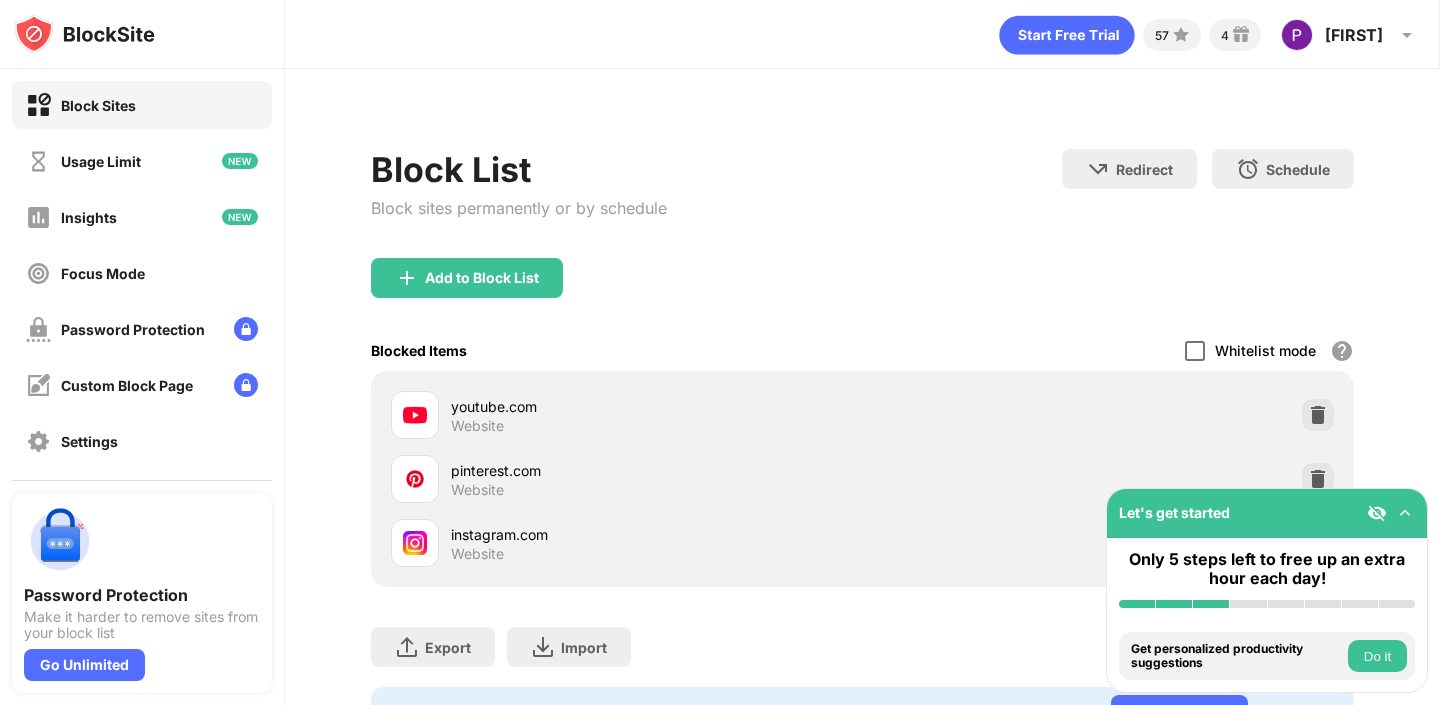 click at bounding box center [1195, 351] 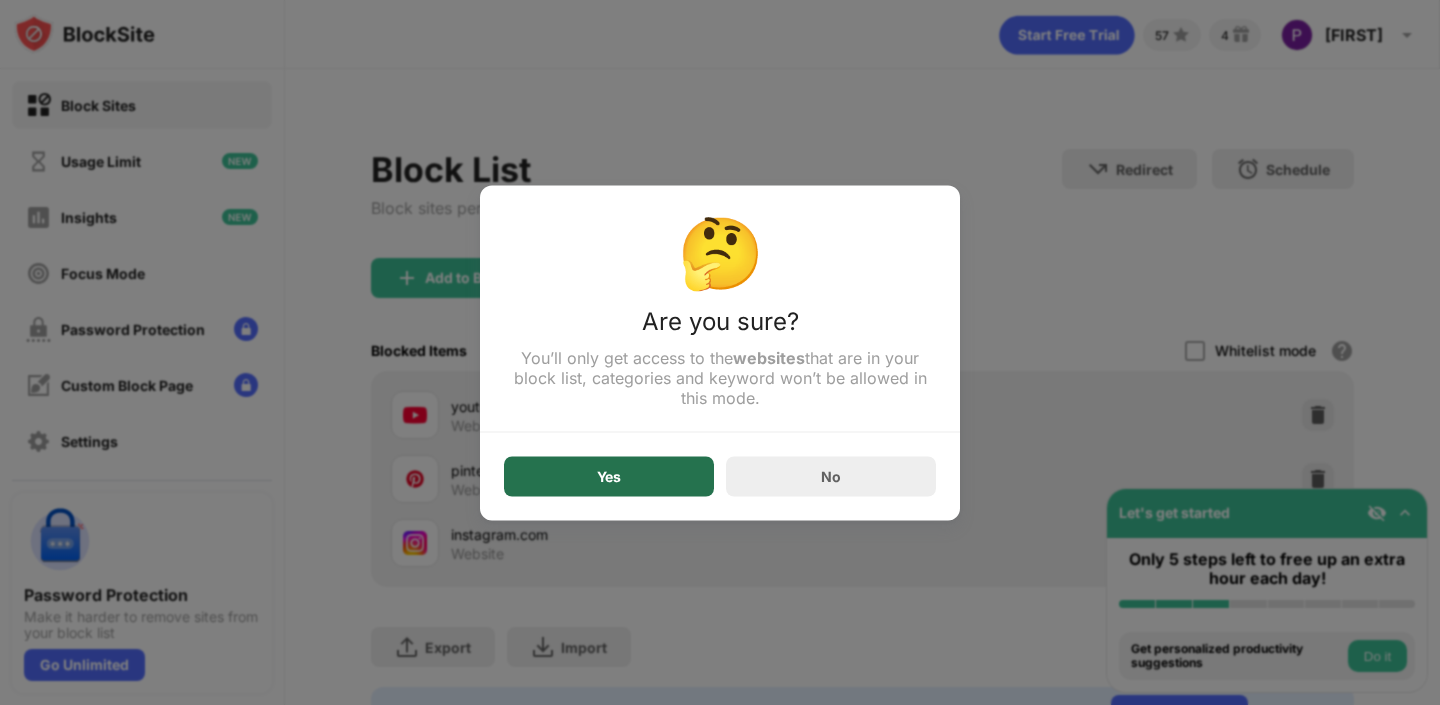 click on "Yes" at bounding box center [609, 476] 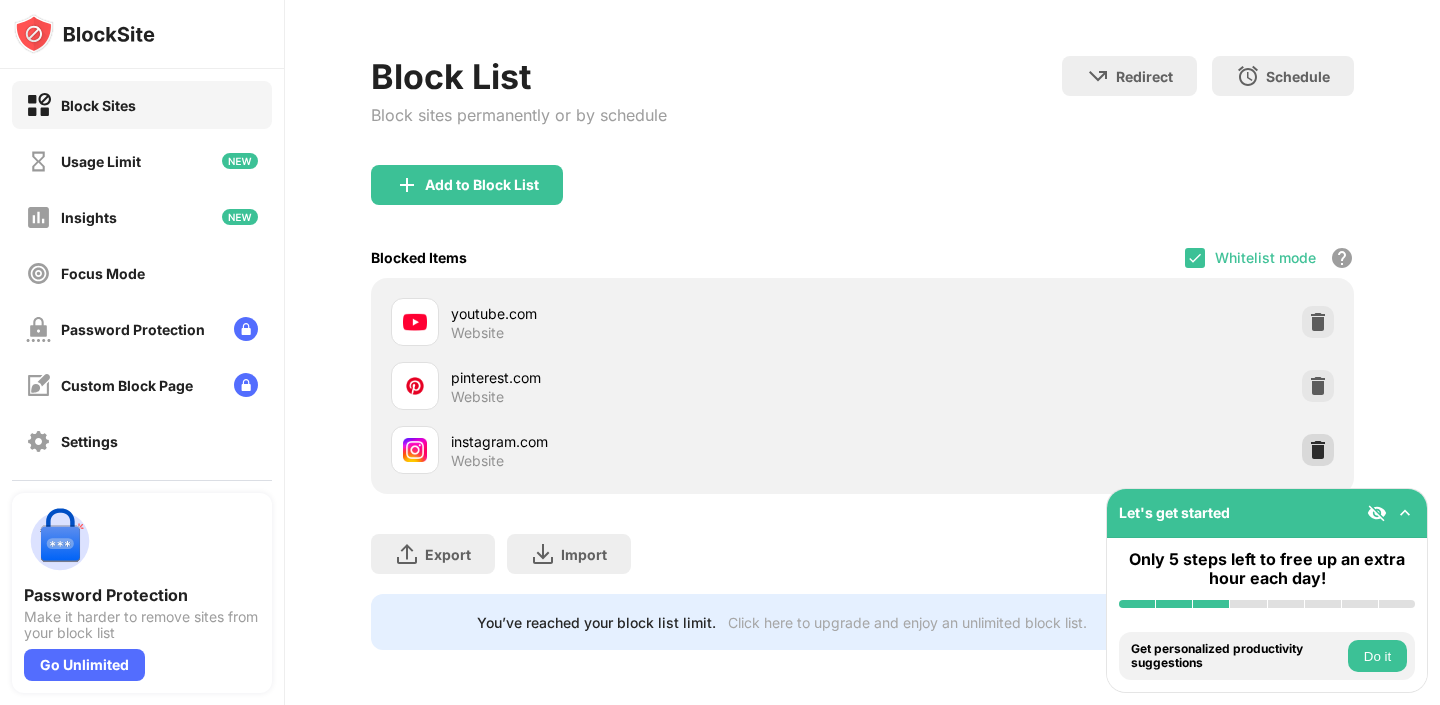 click at bounding box center [1318, 450] 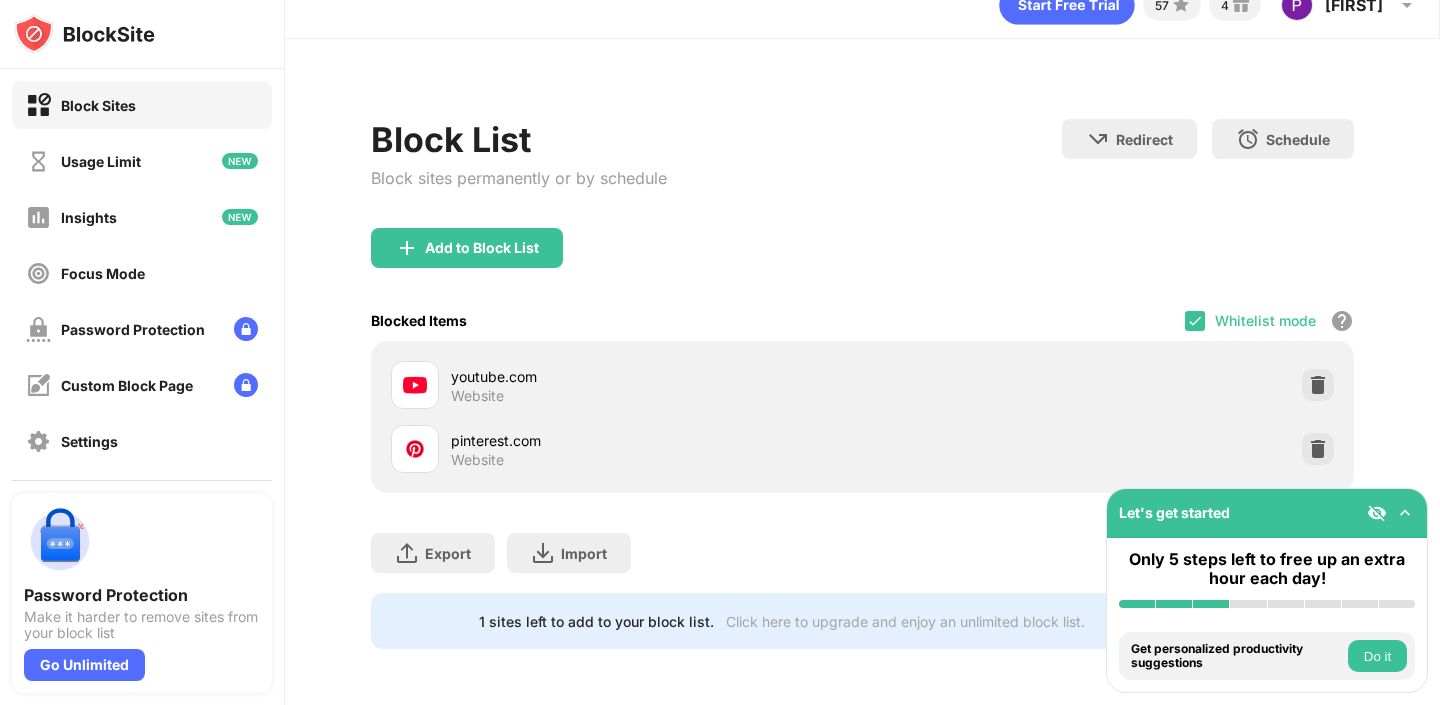 scroll, scrollTop: 29, scrollLeft: 0, axis: vertical 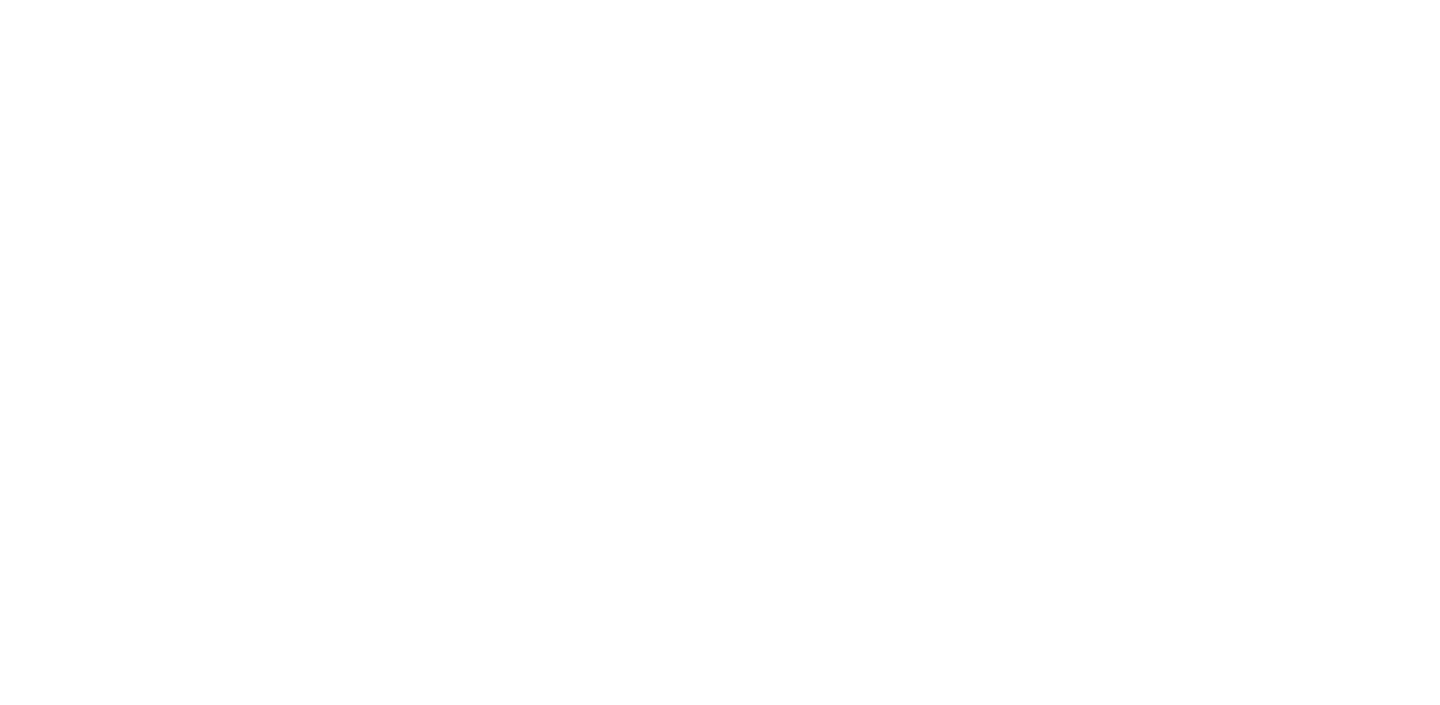 click at bounding box center (720, 4) 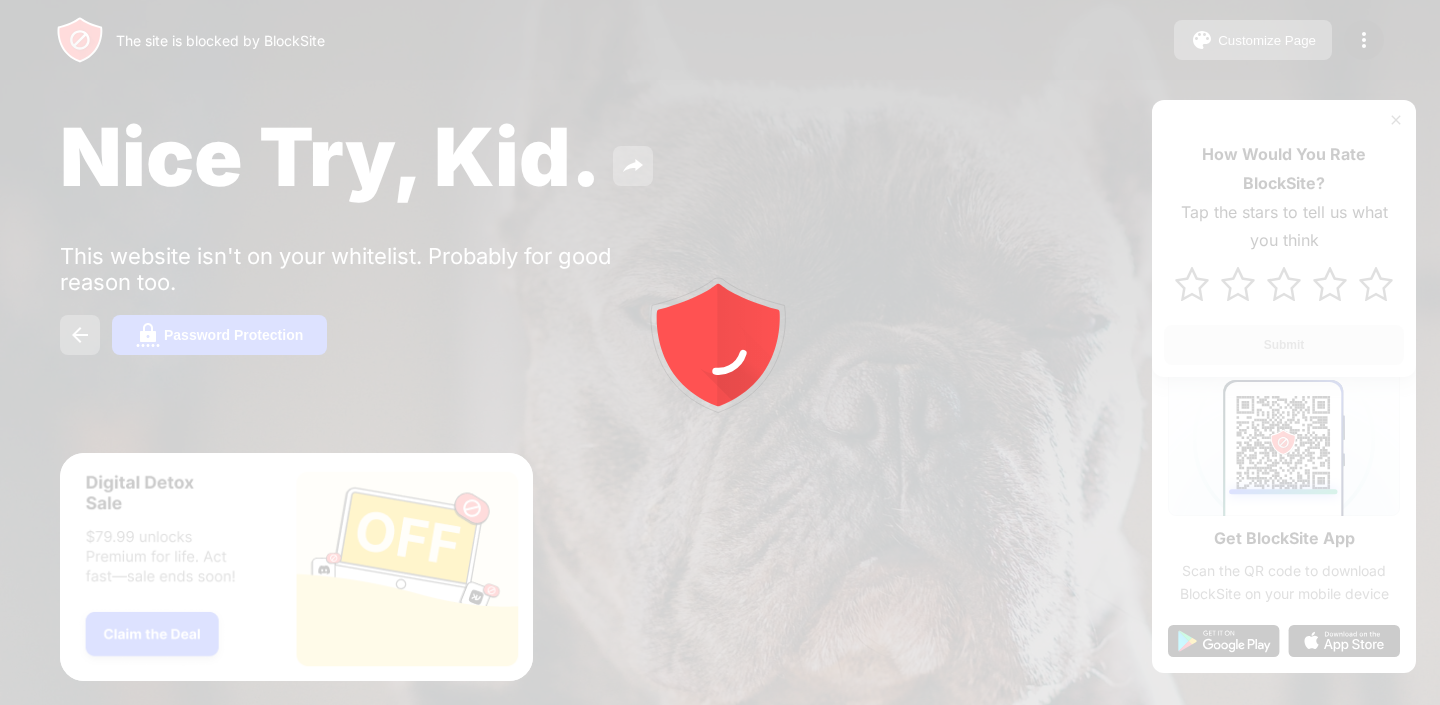 scroll, scrollTop: 0, scrollLeft: 0, axis: both 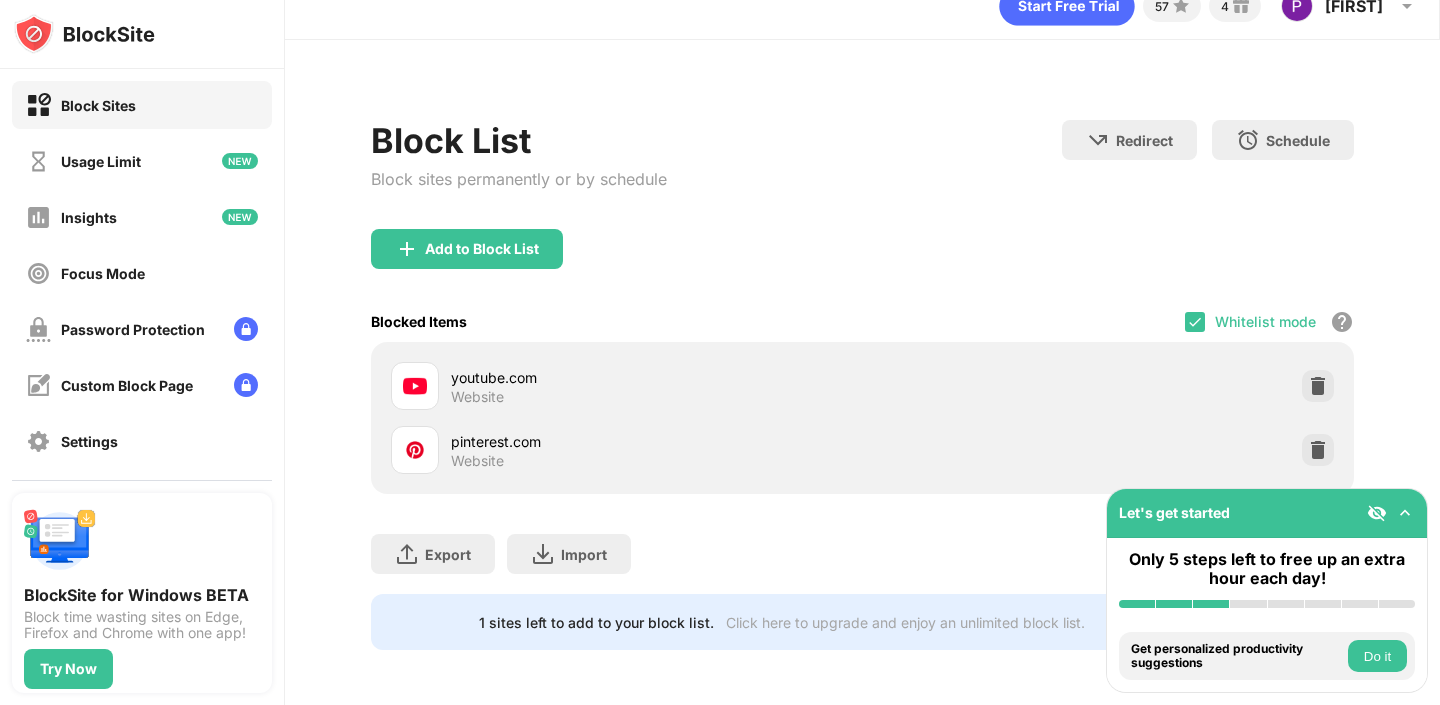 click on "Whitelist mode Block all websites except for those in your whitelist. Whitelist Mode only works with URLs and won't include categories or keywords." at bounding box center [1269, 321] 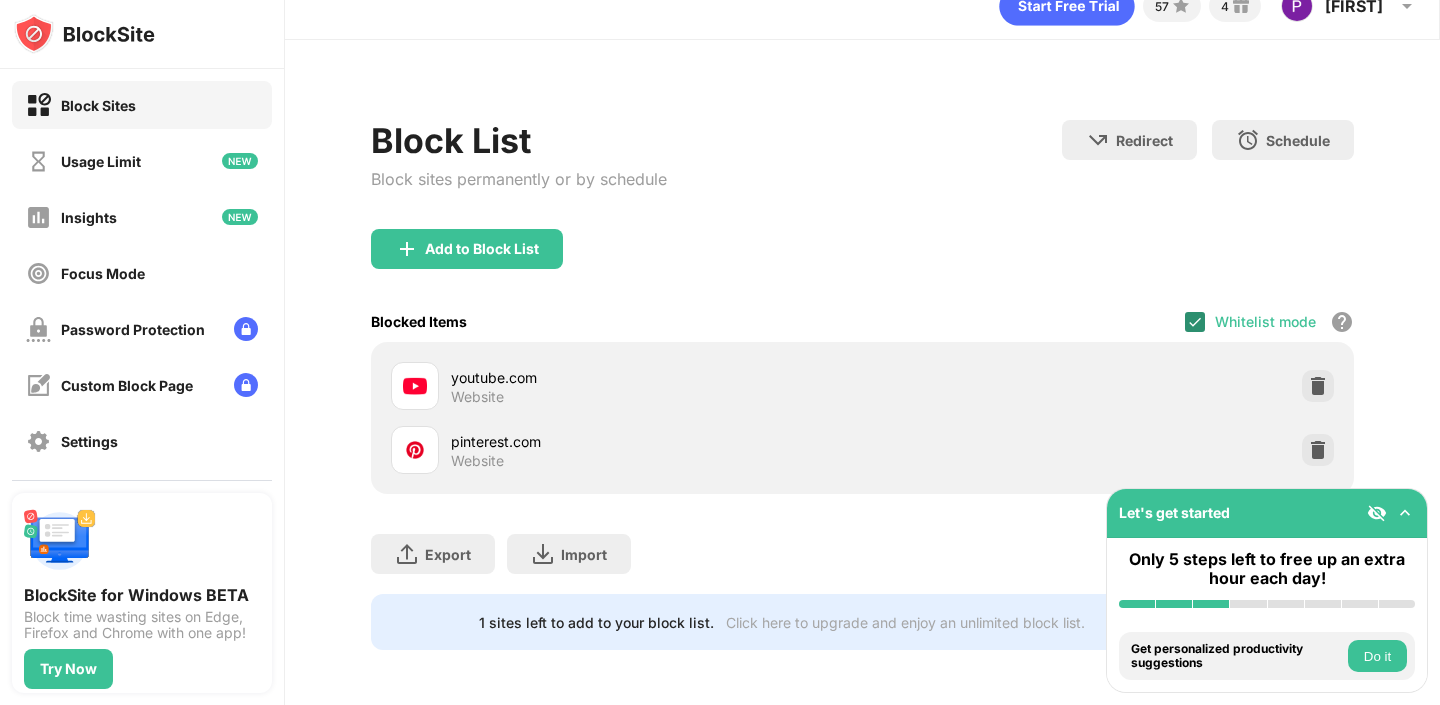 click at bounding box center (1195, 322) 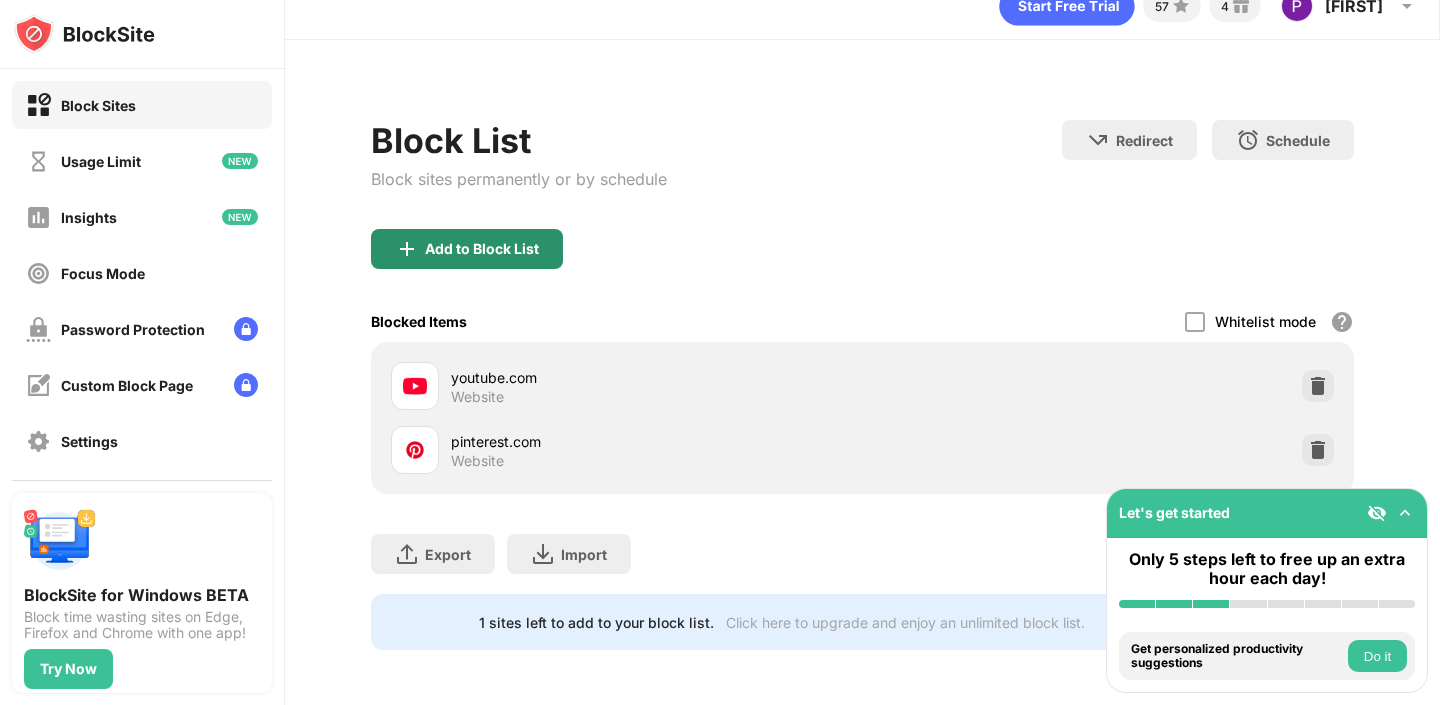 click on "Add to Block List" at bounding box center (482, 249) 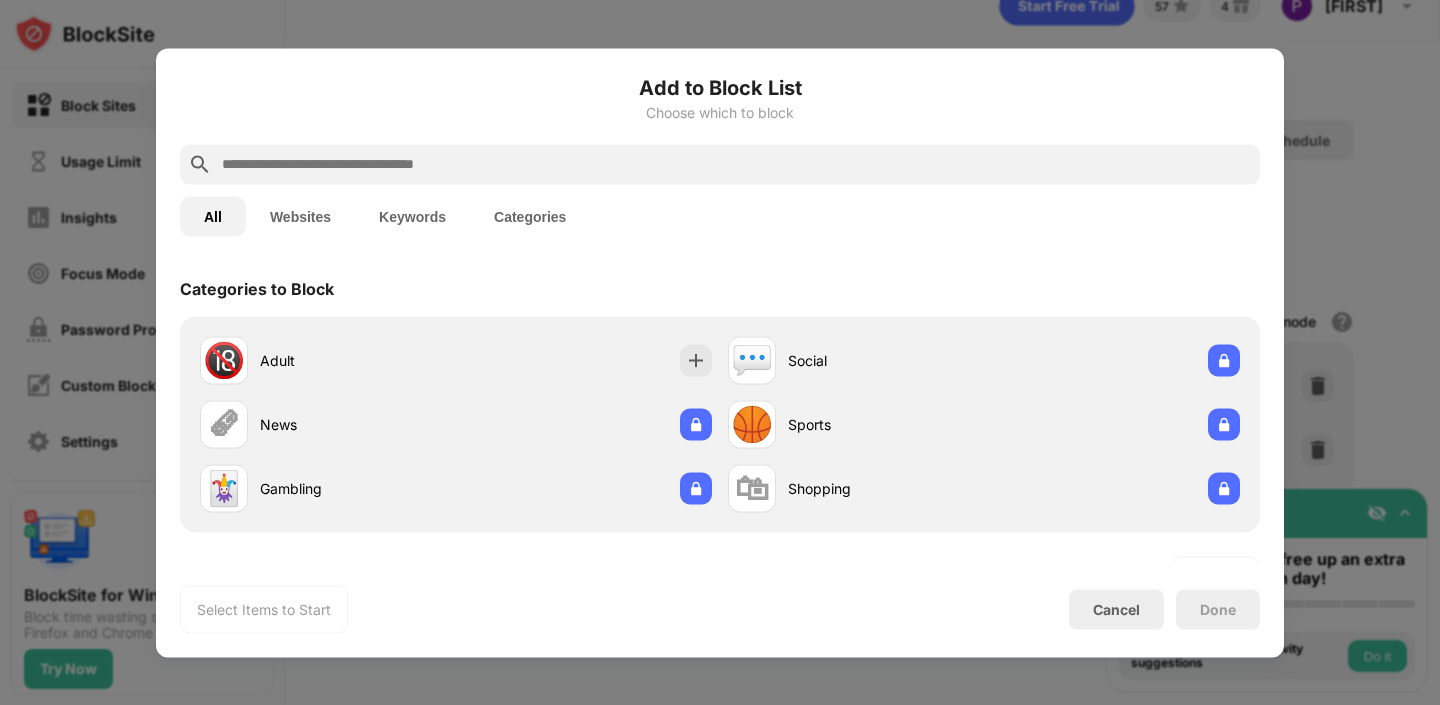 click at bounding box center (736, 164) 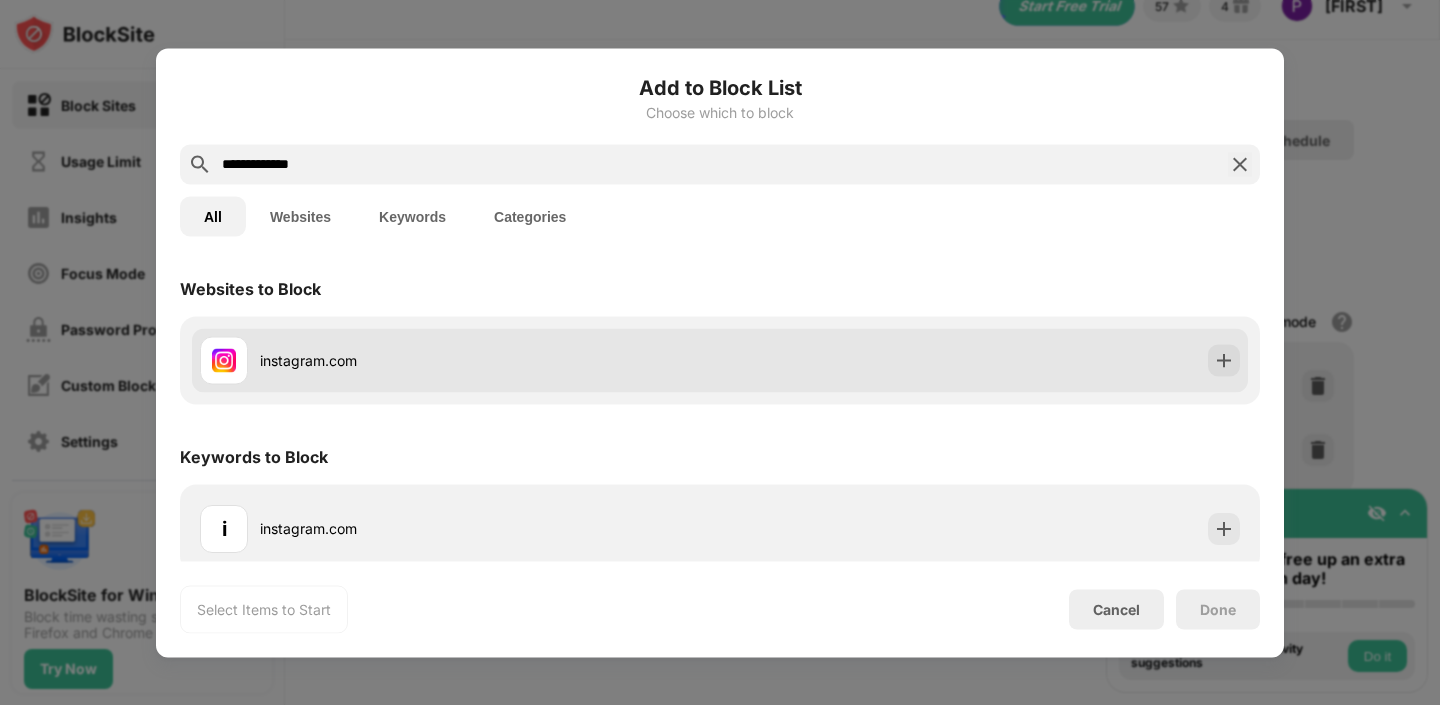 type on "**********" 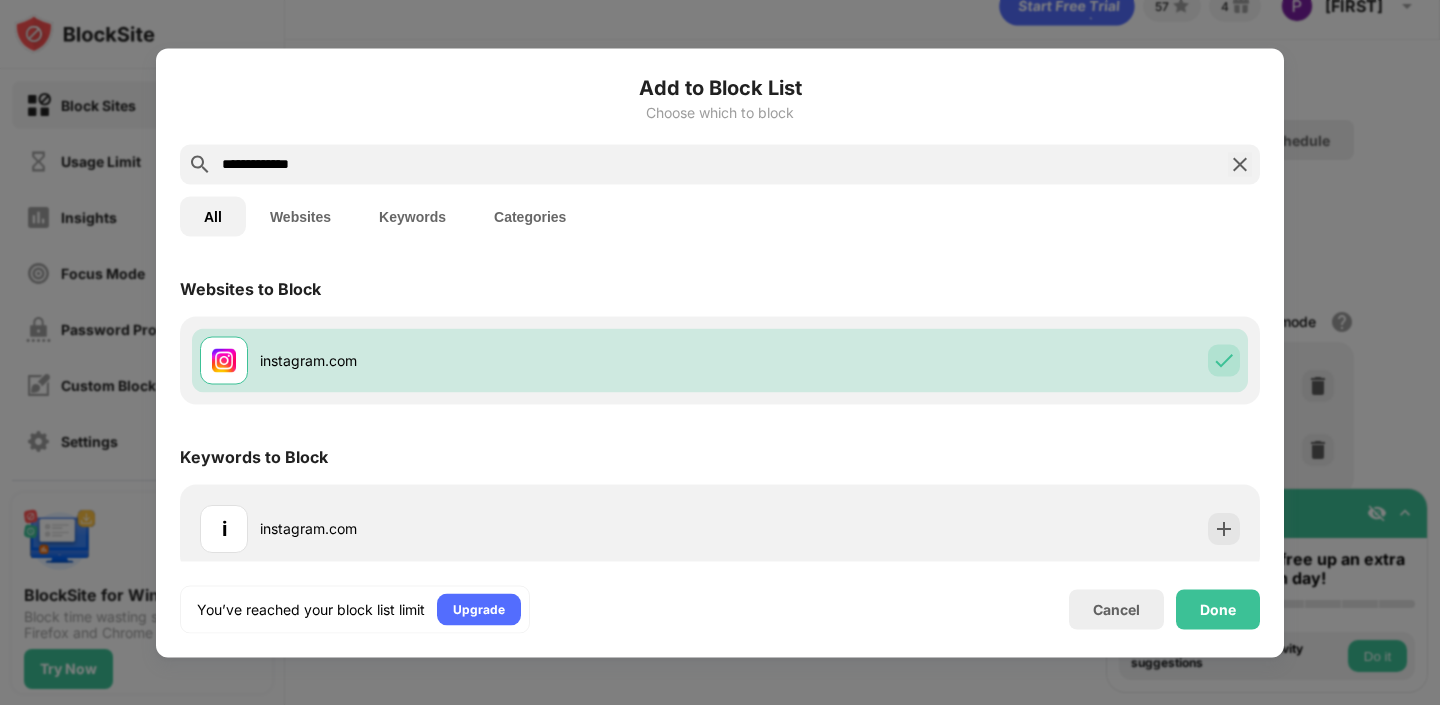 click on "Done" at bounding box center [1218, 609] 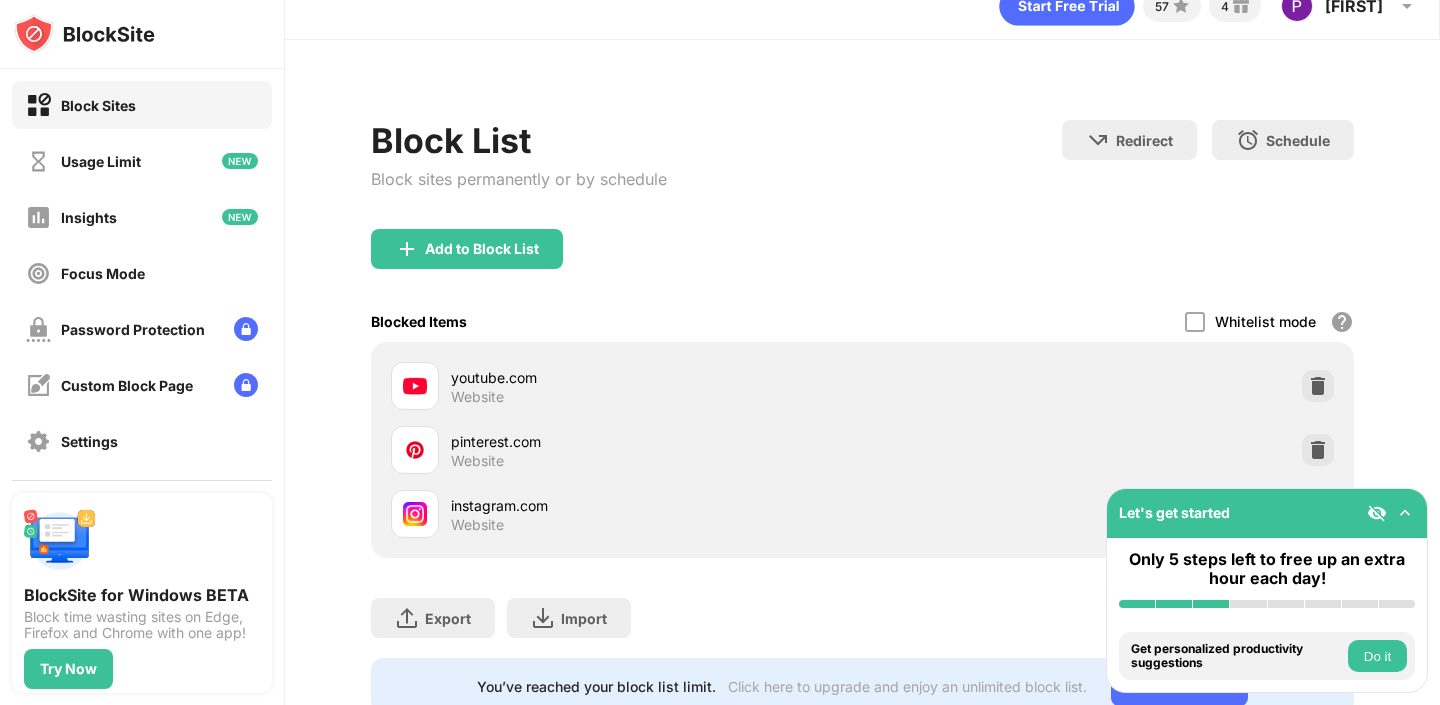click on "Blocked Items Whitelist mode Block all websites except for those in your whitelist. Whitelist Mode only works with URLs and won't include categories or keywords." at bounding box center (862, 321) 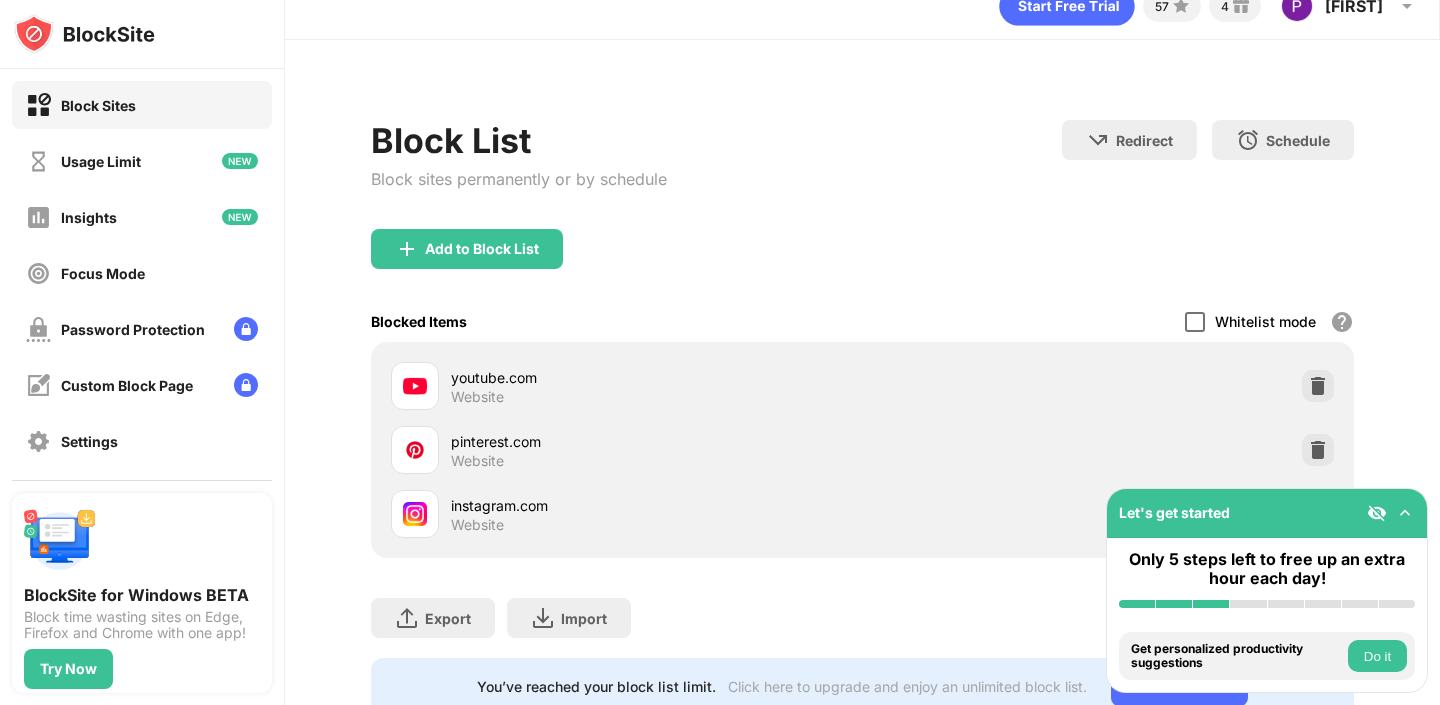 click at bounding box center [1195, 322] 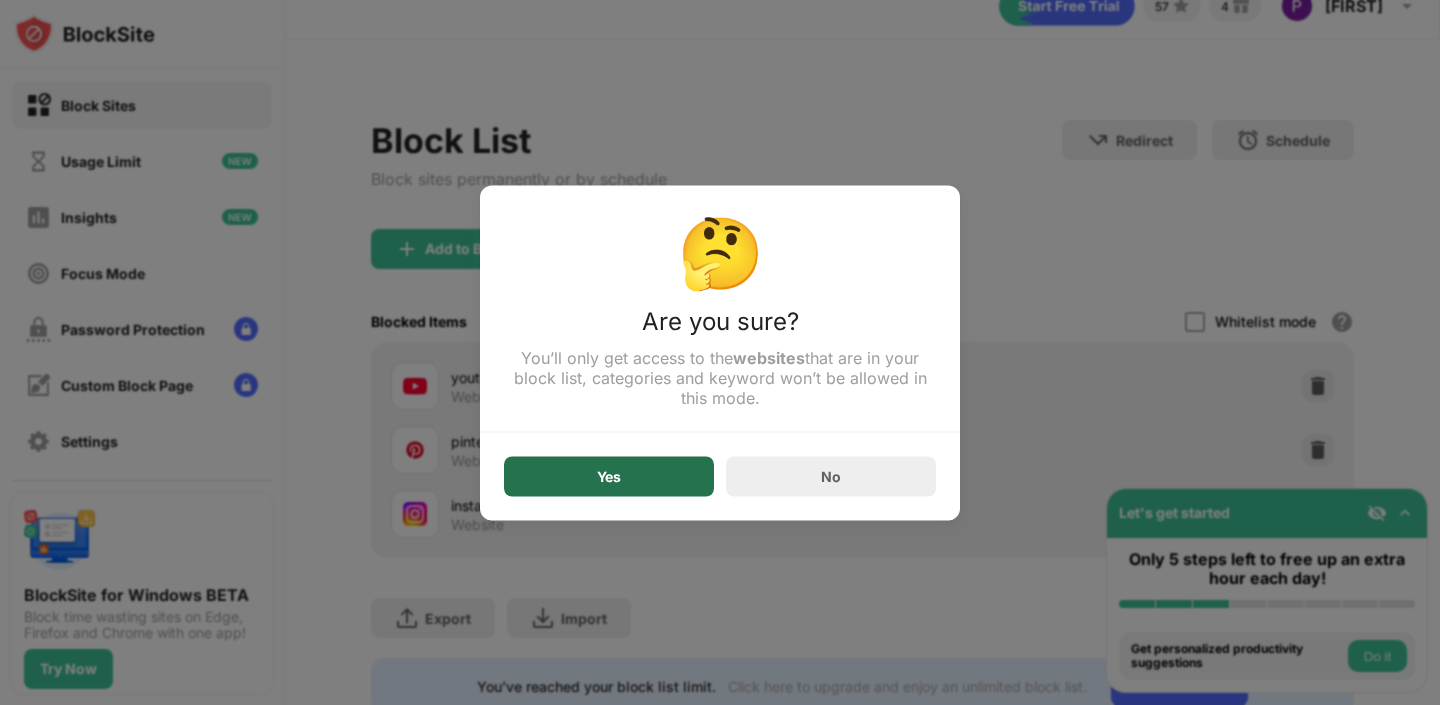 click on "Yes" at bounding box center (609, 476) 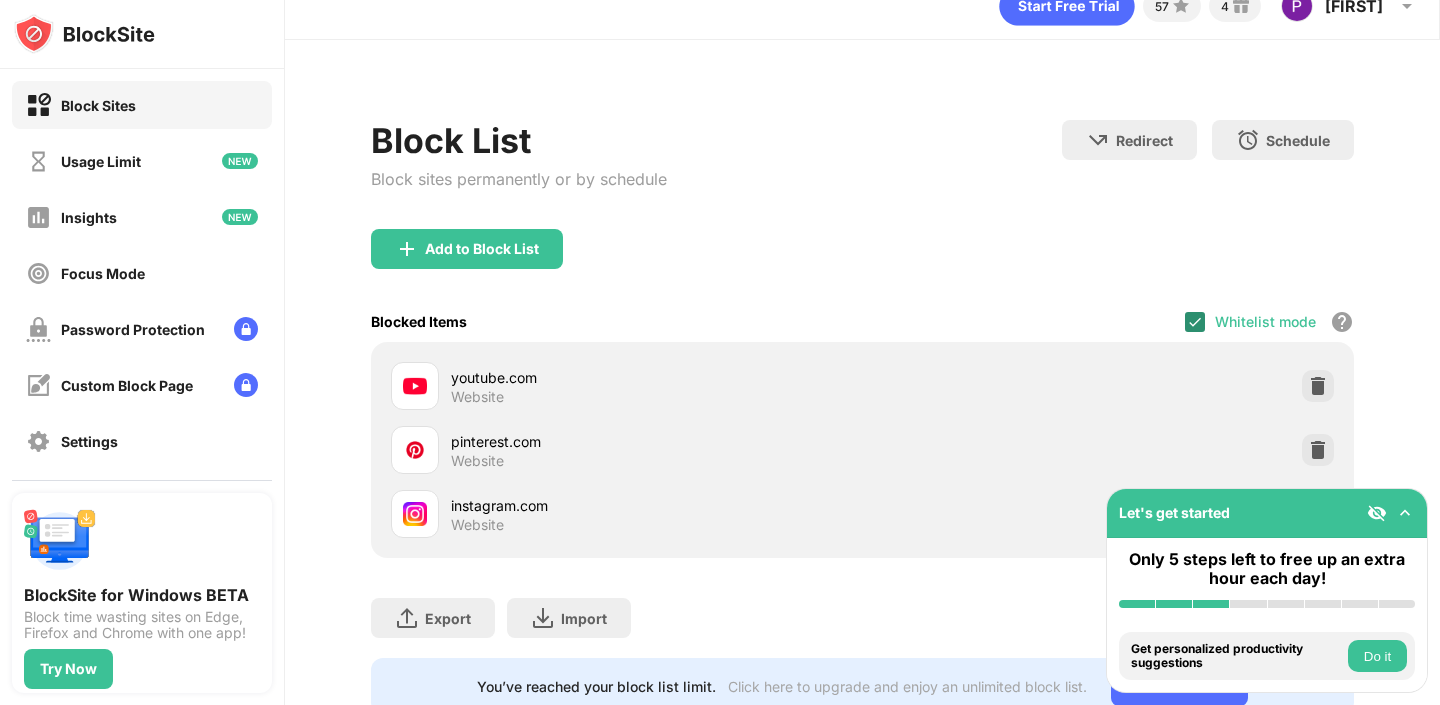 click at bounding box center (1195, 322) 